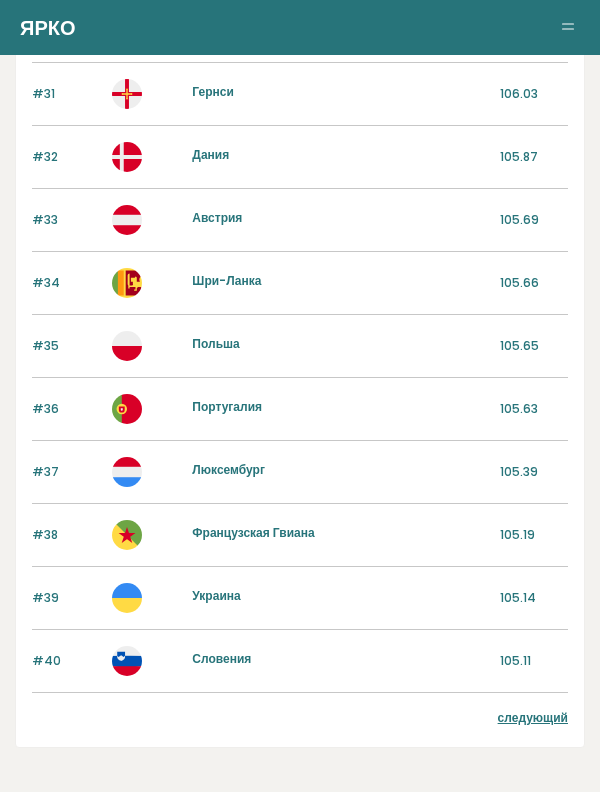 scroll, scrollTop: 2141, scrollLeft: 0, axis: vertical 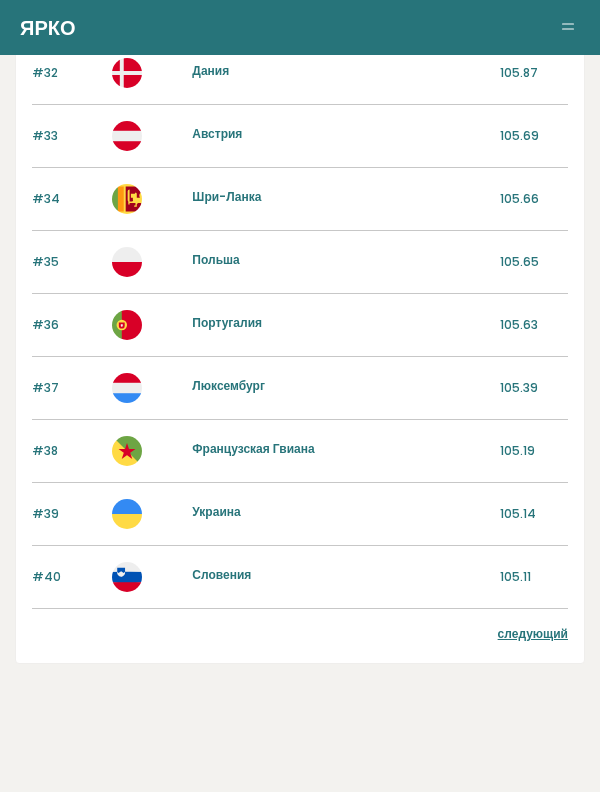 click on "следующий" at bounding box center [533, 633] 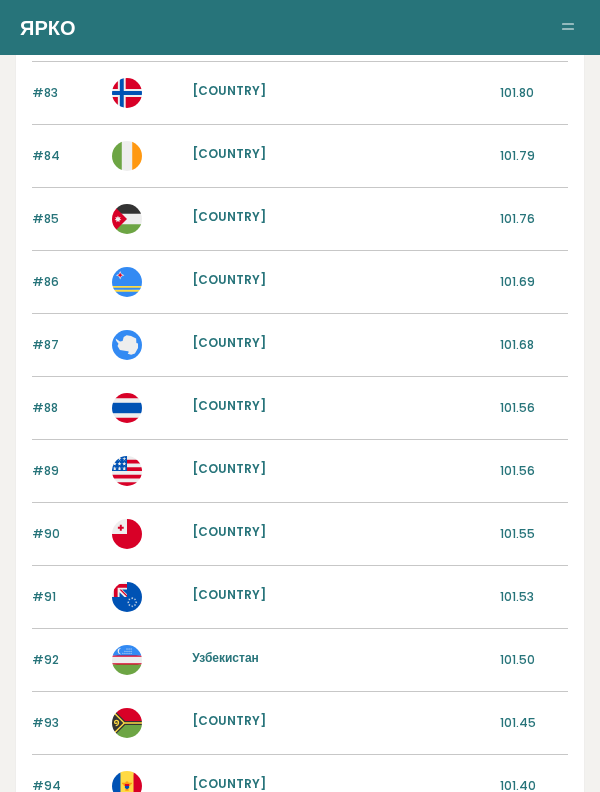 scroll, scrollTop: 297, scrollLeft: 0, axis: vertical 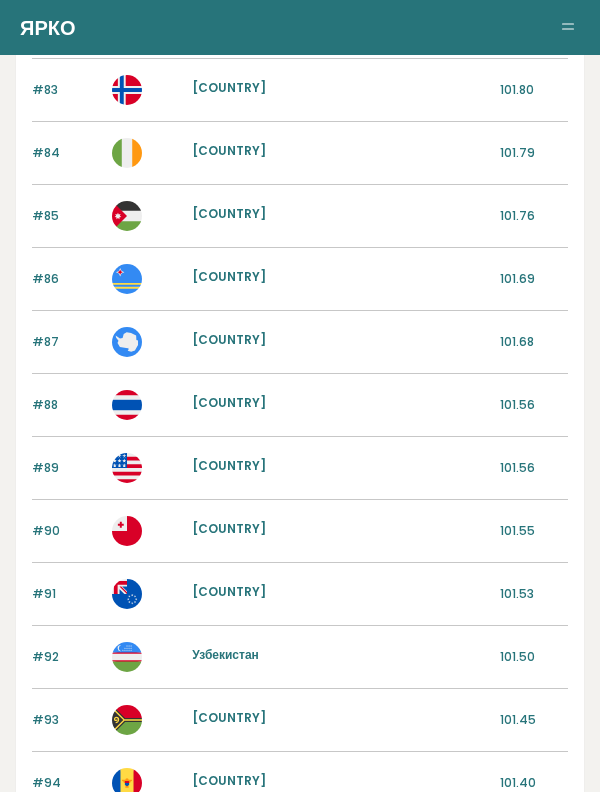 click on "Узбекистан" at bounding box center (225, 654) 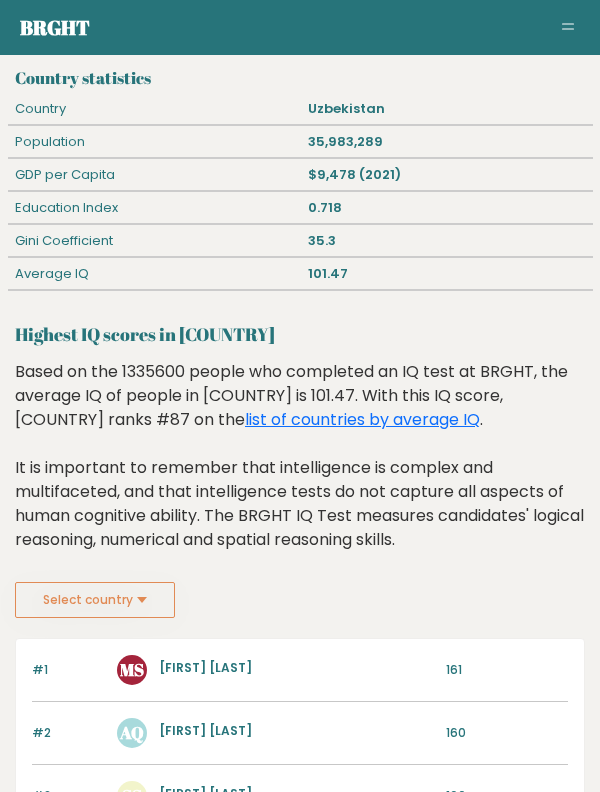 scroll, scrollTop: 0, scrollLeft: 0, axis: both 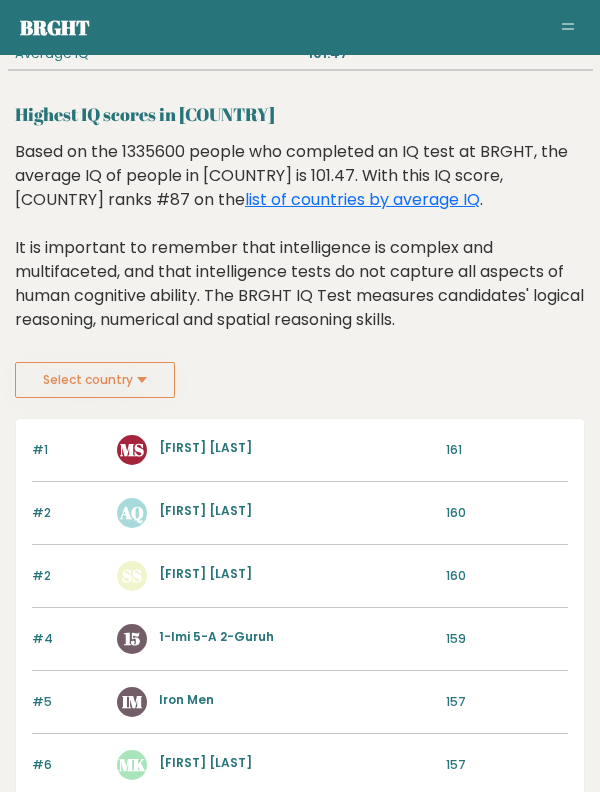 click on "[FIRST] [LAST]" at bounding box center [205, 447] 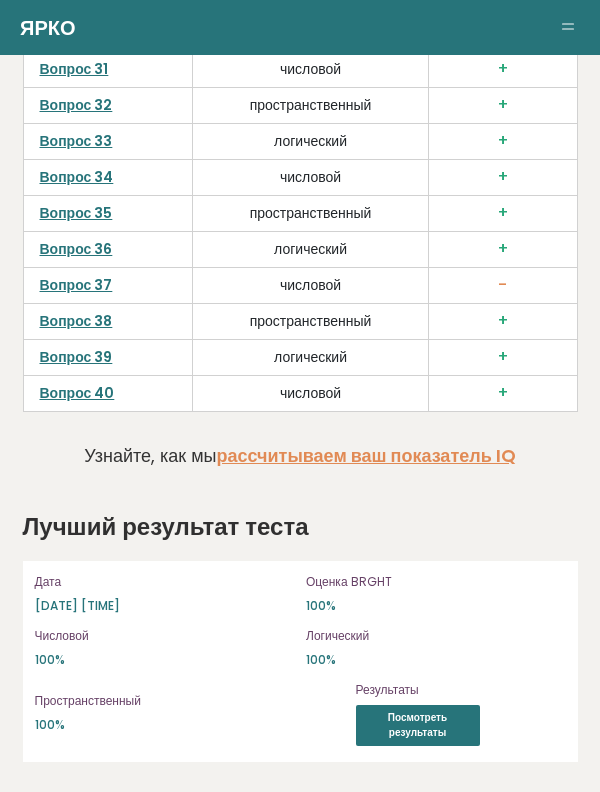 scroll, scrollTop: 3155, scrollLeft: 0, axis: vertical 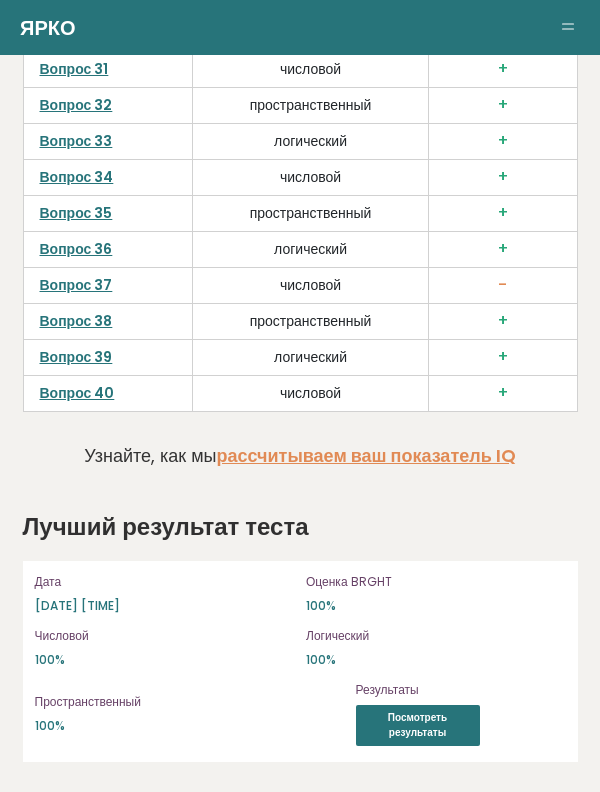 click on "Вопрос 36" at bounding box center [76, 249] 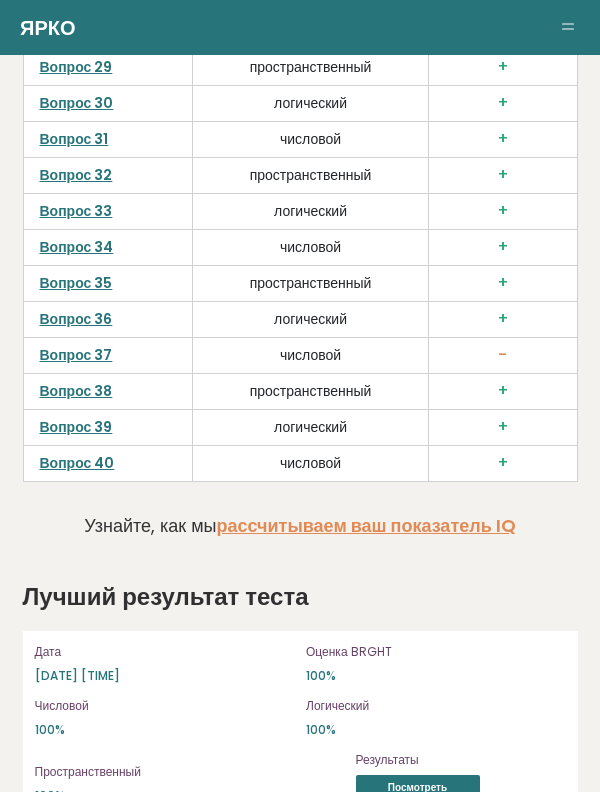 scroll, scrollTop: 6463, scrollLeft: 0, axis: vertical 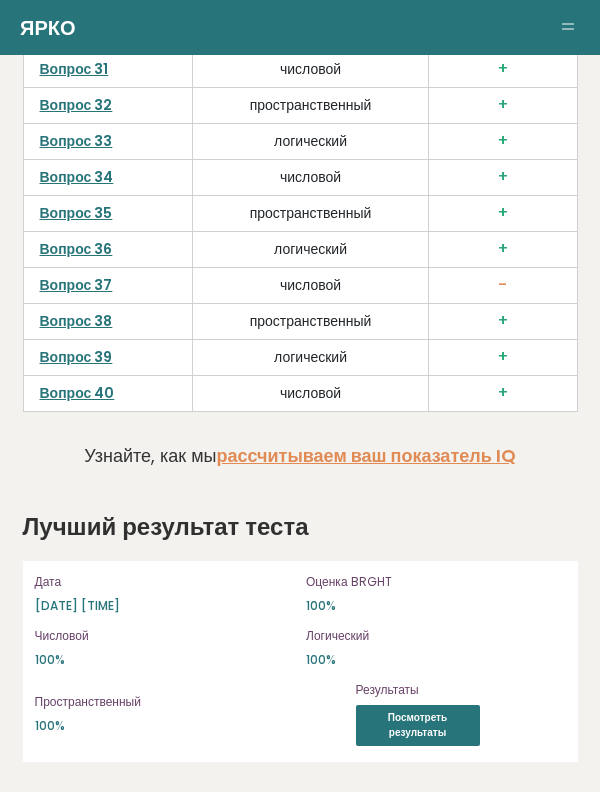 click on "Вопрос 32" at bounding box center [76, 105] 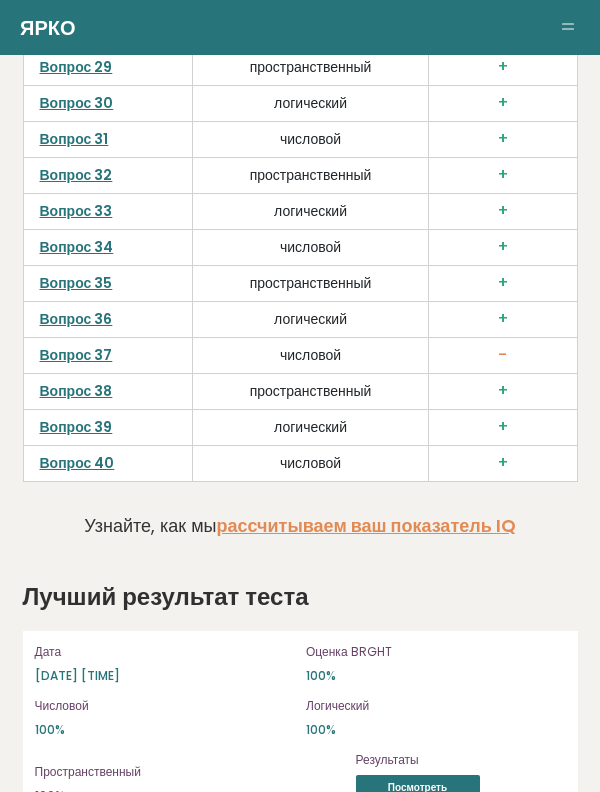scroll, scrollTop: 6463, scrollLeft: 0, axis: vertical 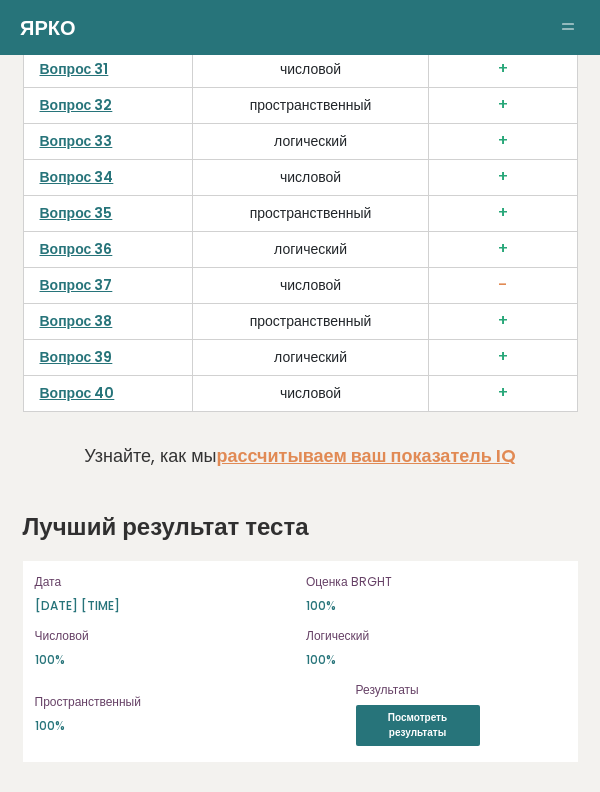 click on "Вопрос 29" at bounding box center [76, -3] 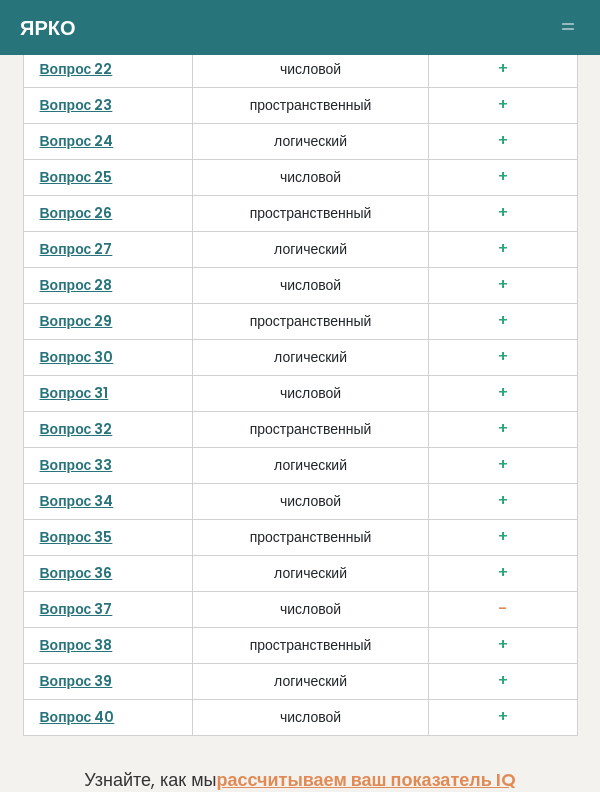 click on "Вопрос 4" at bounding box center [72, -579] 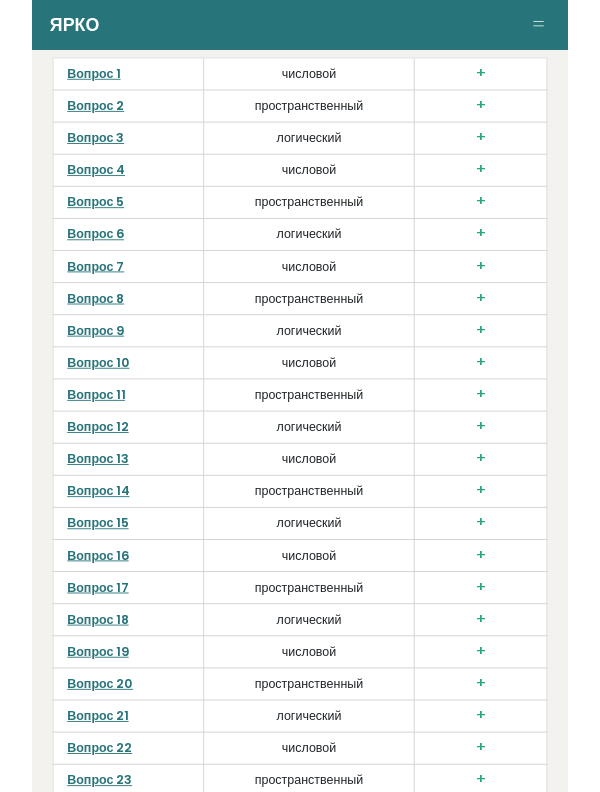 scroll, scrollTop: 4646, scrollLeft: 0, axis: vertical 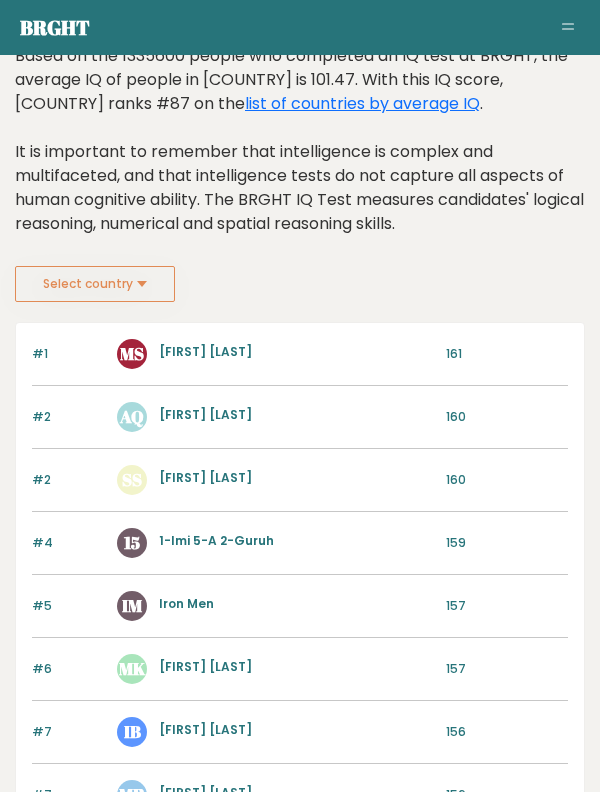 click on "[FIRST] [LAST]" at bounding box center [205, 351] 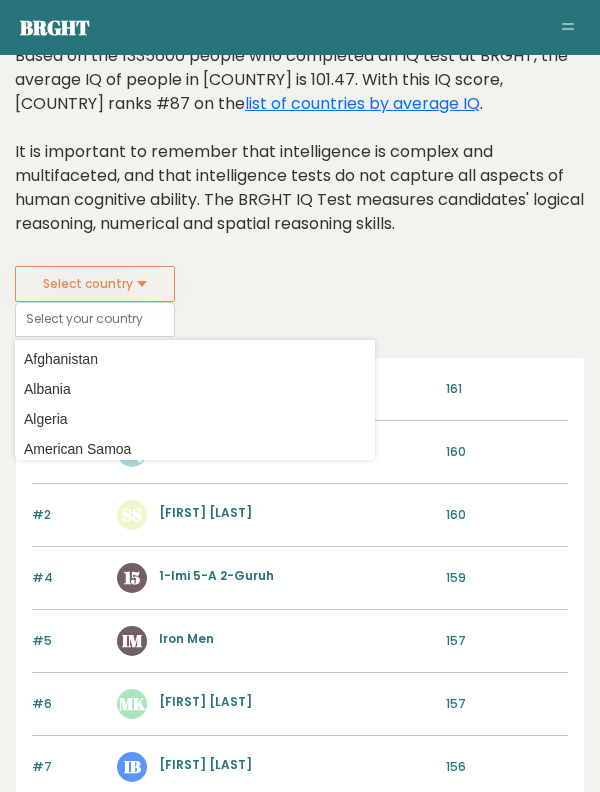 click on "Select country" at bounding box center [95, 284] 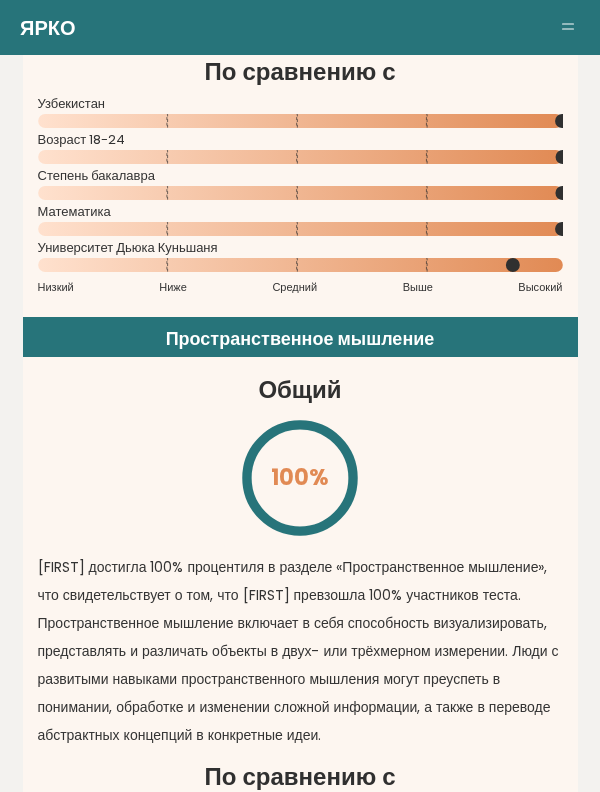 scroll, scrollTop: 3192, scrollLeft: 0, axis: vertical 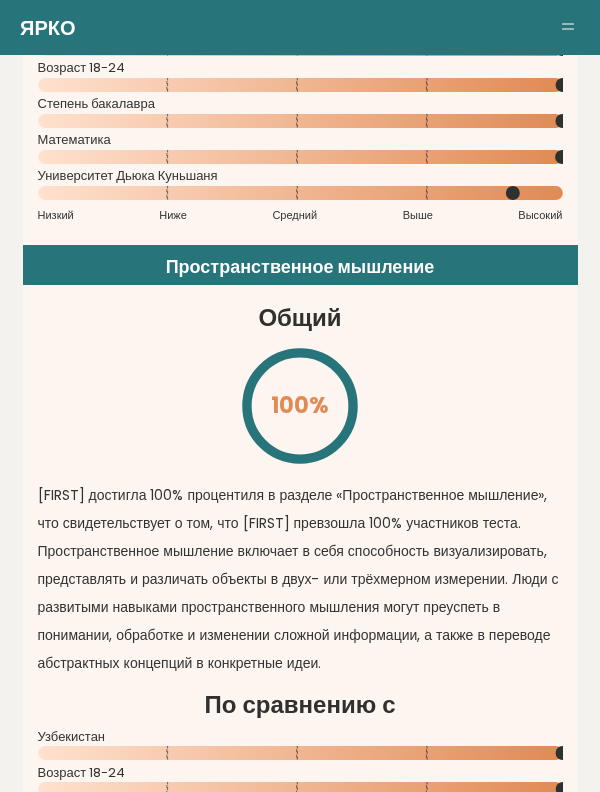 click on "Университет Дьюка Куньшаня" at bounding box center [300, -488] 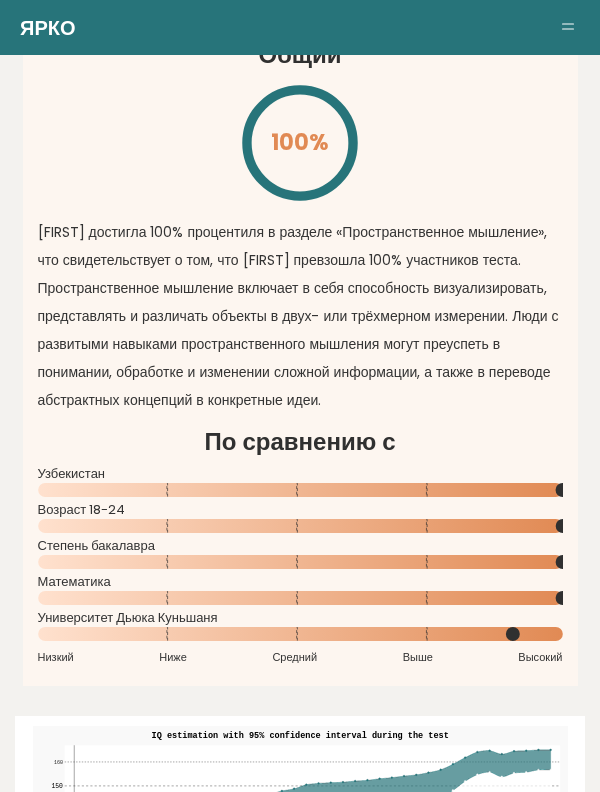 scroll, scrollTop: 3514, scrollLeft: 0, axis: vertical 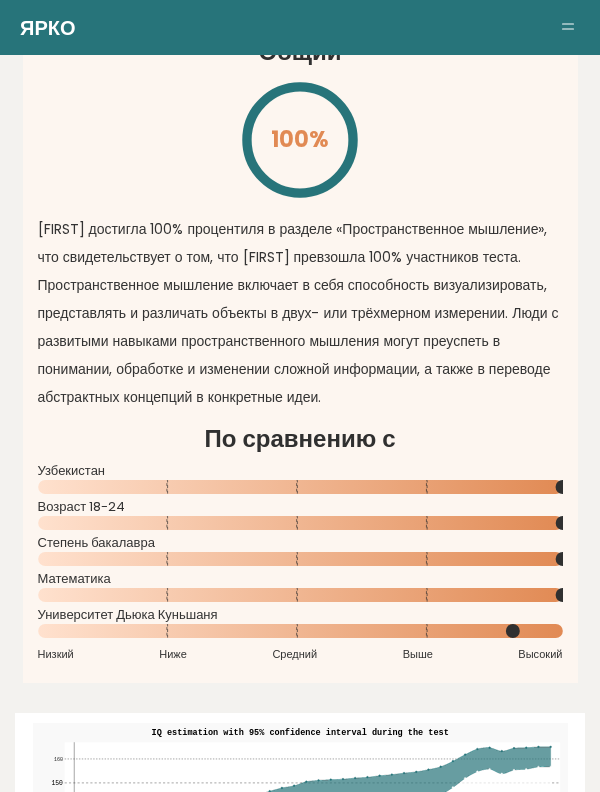 click 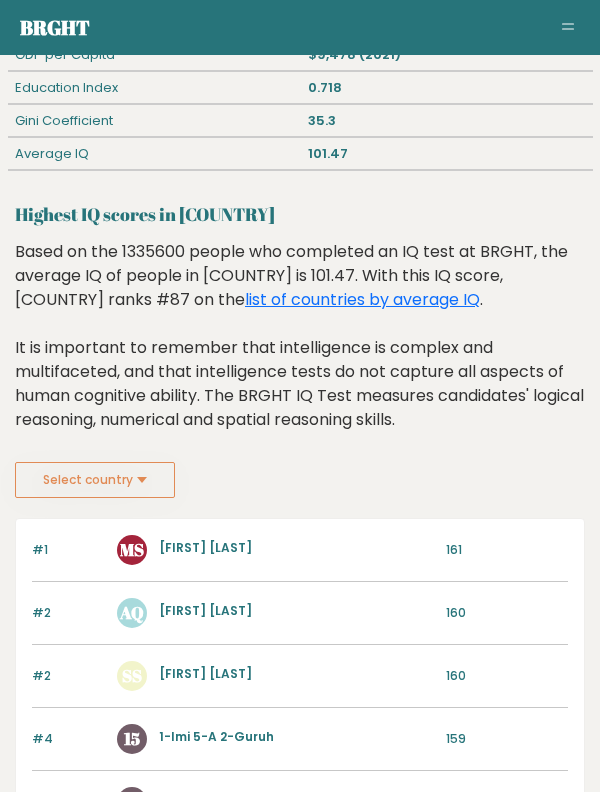 scroll, scrollTop: 0, scrollLeft: 0, axis: both 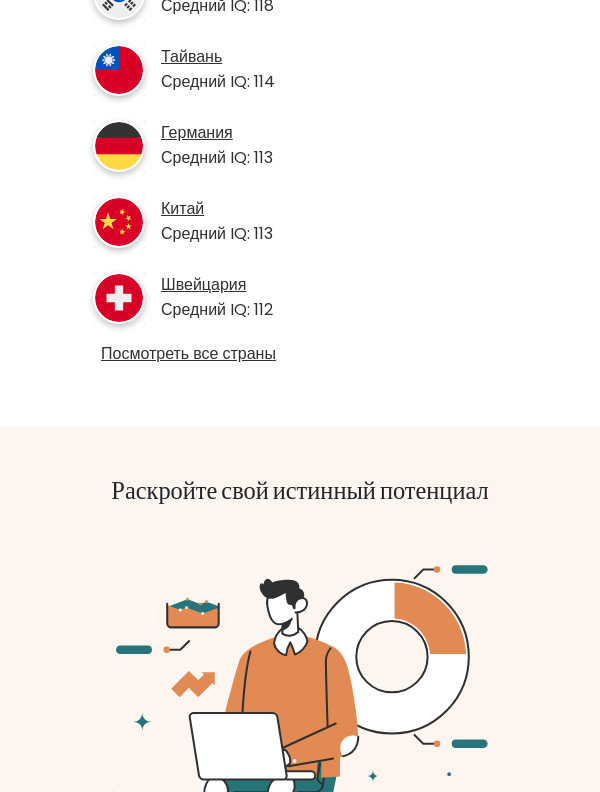click on "Посмотреть все страны" at bounding box center [188, 353] 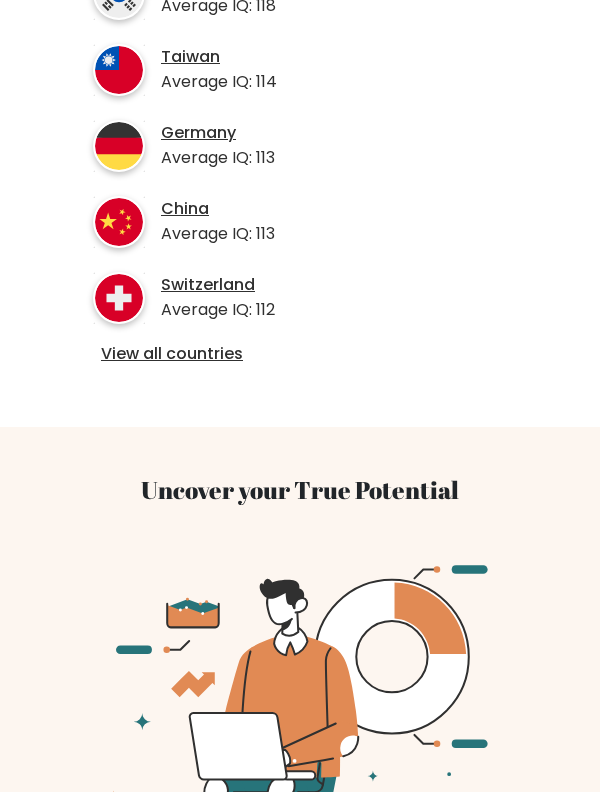 scroll, scrollTop: 817, scrollLeft: 0, axis: vertical 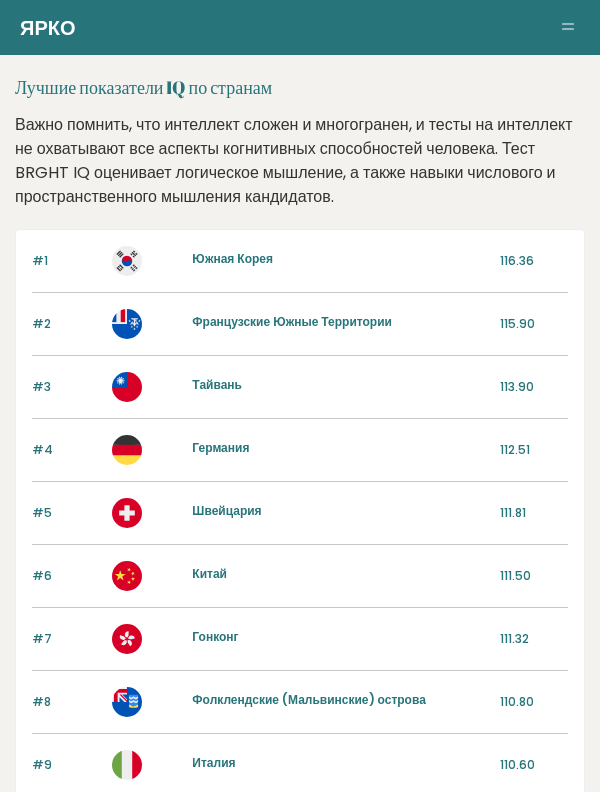 click on "Южная Корея" at bounding box center (232, 258) 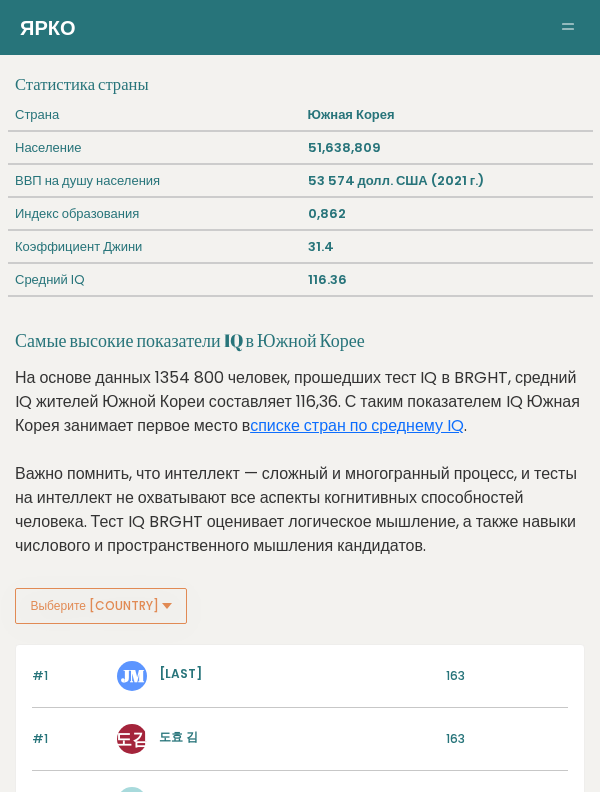 scroll, scrollTop: 92, scrollLeft: 0, axis: vertical 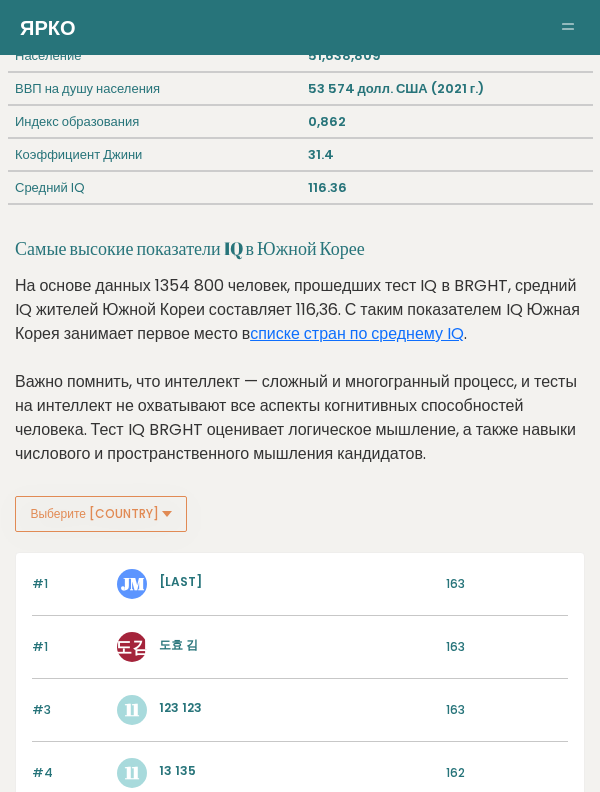 click on "Чон Минсок" at bounding box center [180, 581] 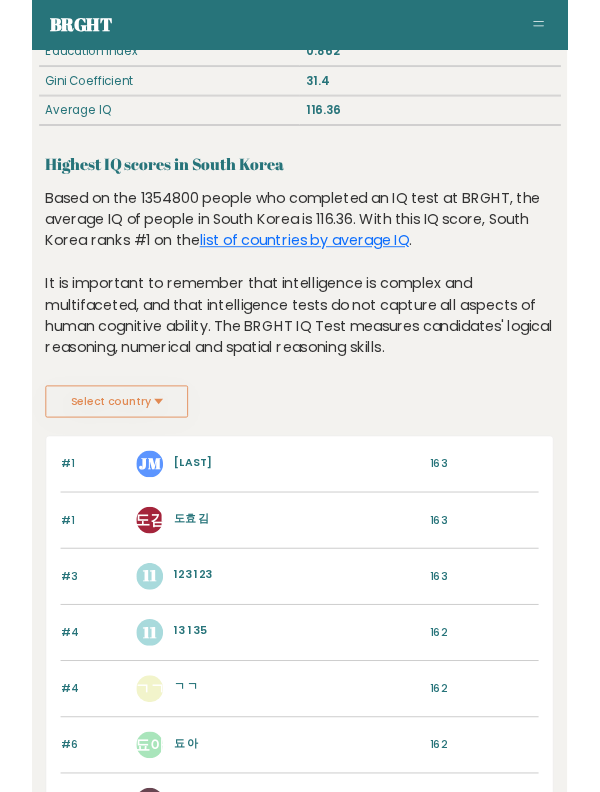 scroll, scrollTop: 188, scrollLeft: 0, axis: vertical 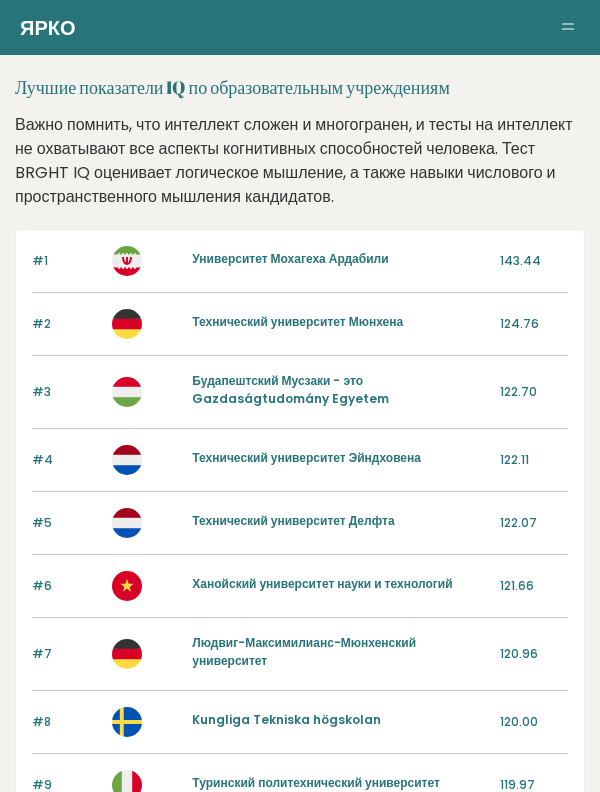 click on "Университет Мохагеха Ардабили" at bounding box center [290, 258] 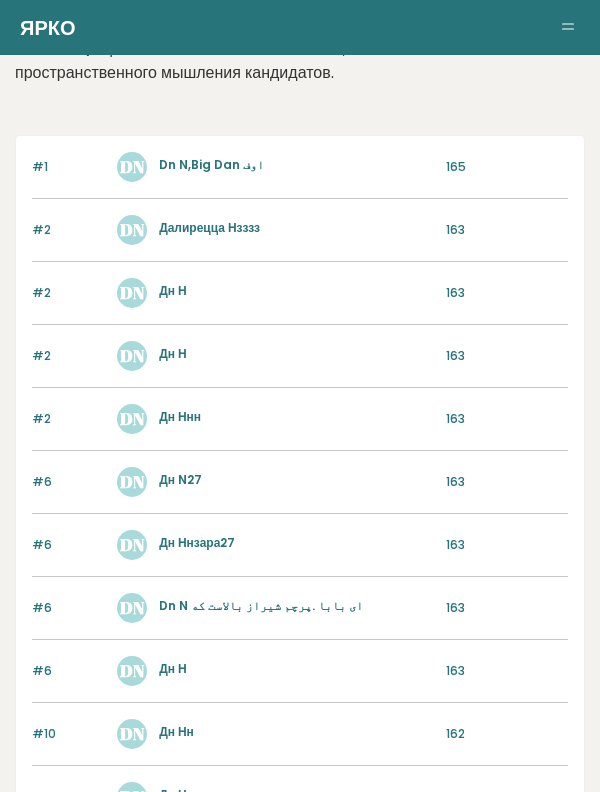 scroll, scrollTop: 0, scrollLeft: 0, axis: both 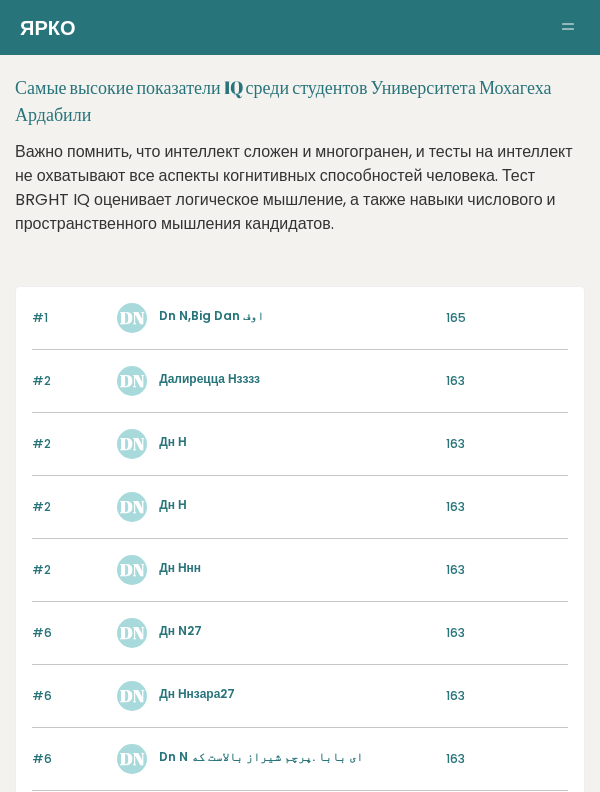 click on "Dn N,Big Dan اوف" at bounding box center (211, 315) 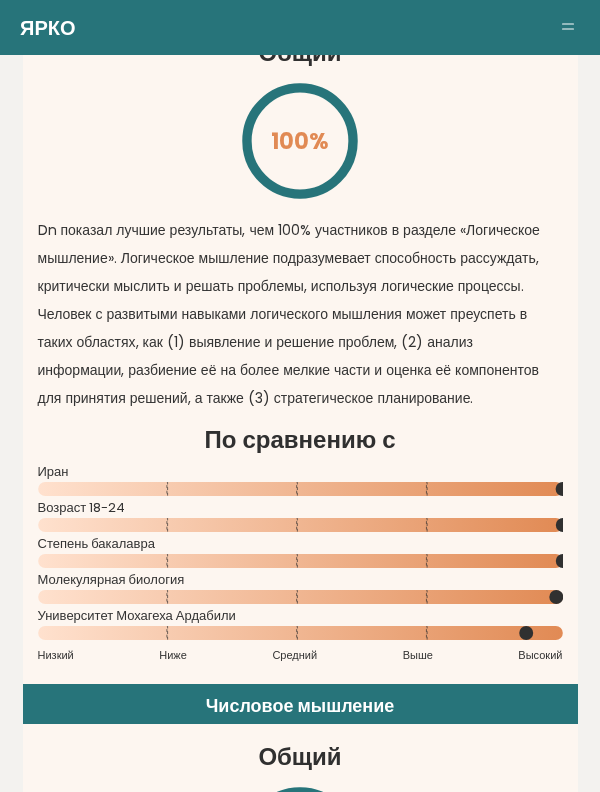 scroll, scrollTop: 2131, scrollLeft: 0, axis: vertical 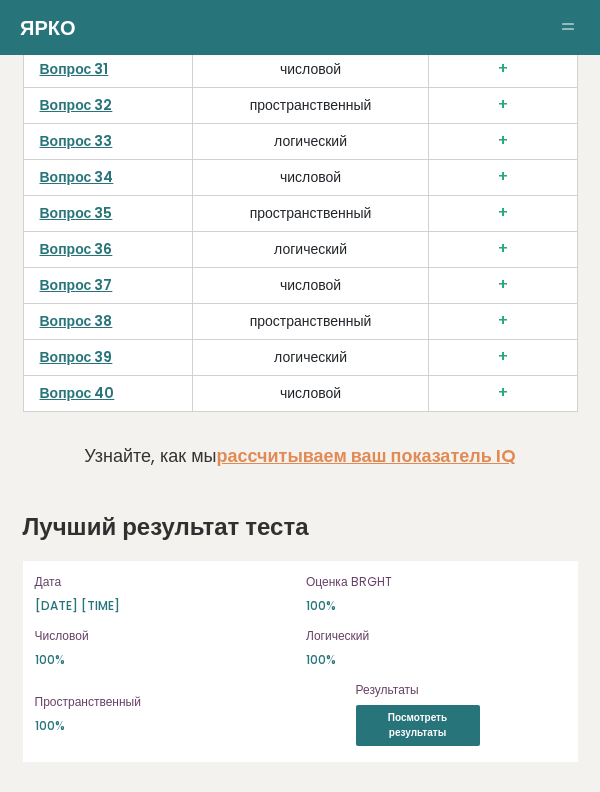 click on "Вопрос 27" at bounding box center [76, -75] 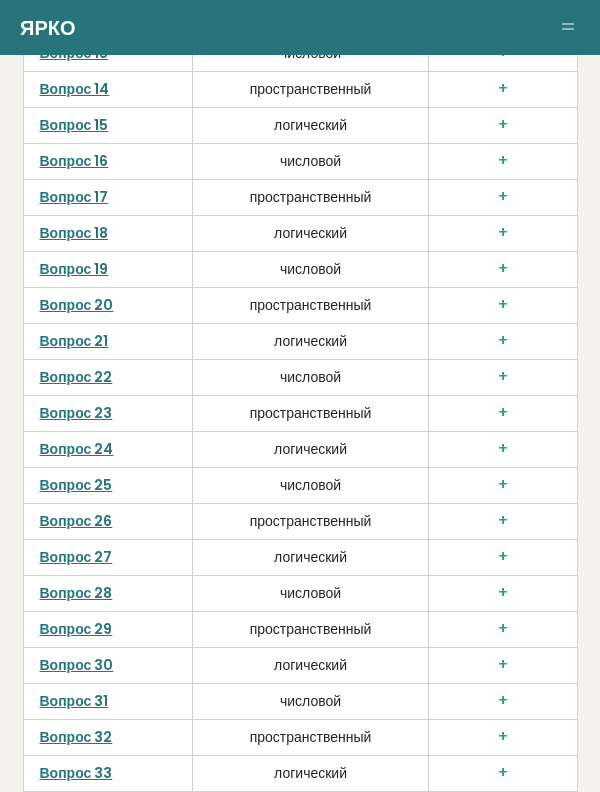 scroll, scrollTop: 6016, scrollLeft: 0, axis: vertical 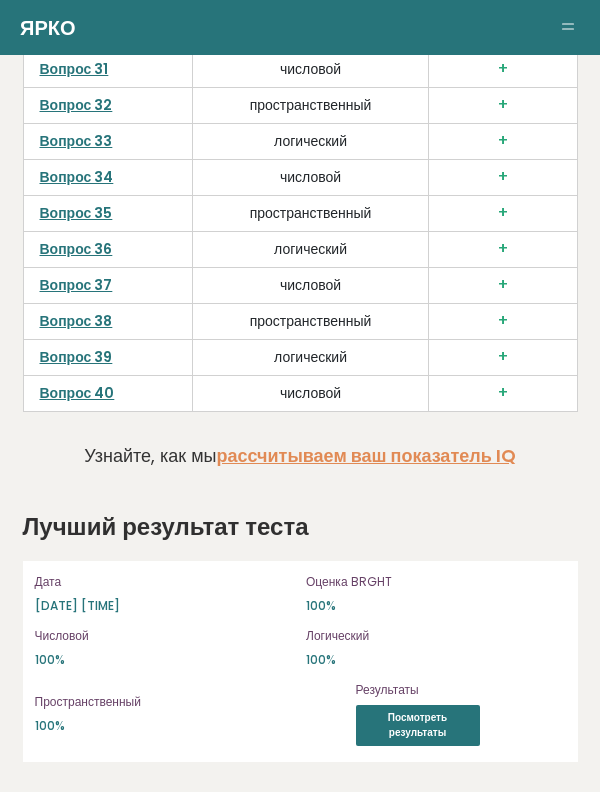 click on "Вопрос 29" at bounding box center [76, -3] 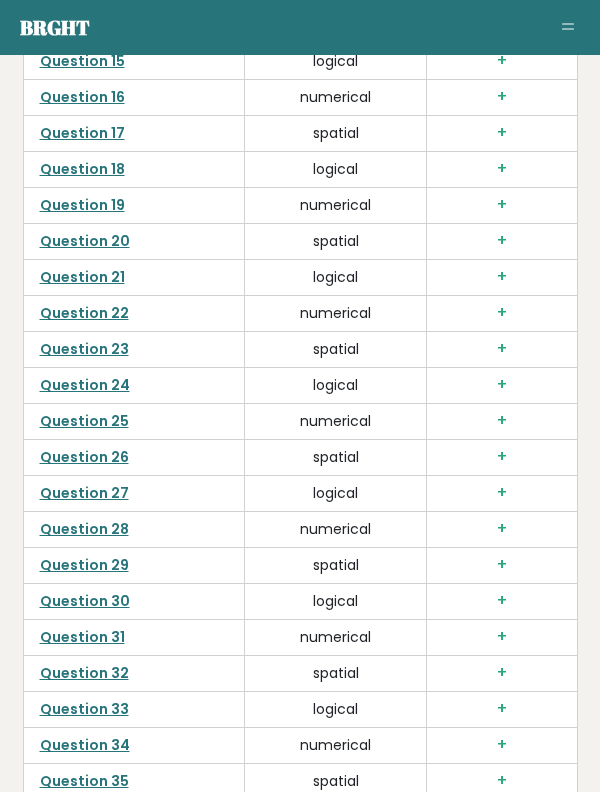 scroll, scrollTop: 6016, scrollLeft: 0, axis: vertical 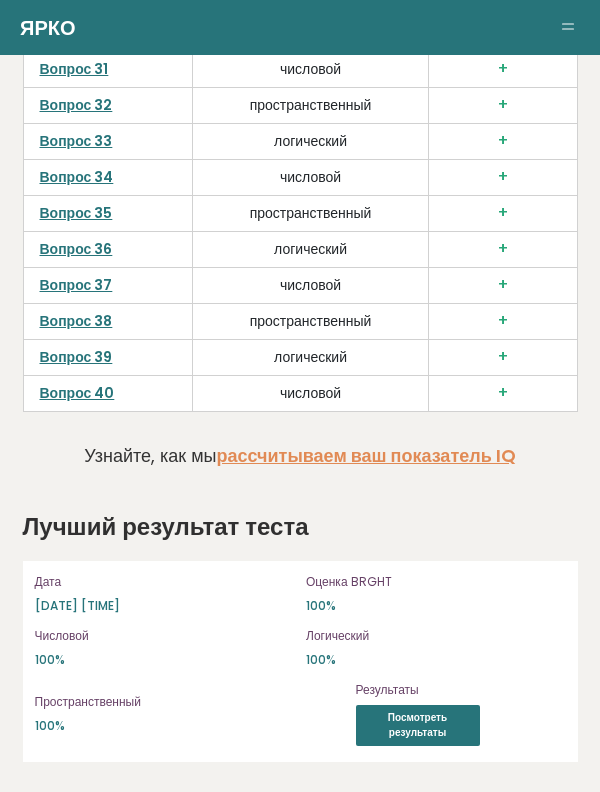 click on "Вопрос 30" at bounding box center [77, 33] 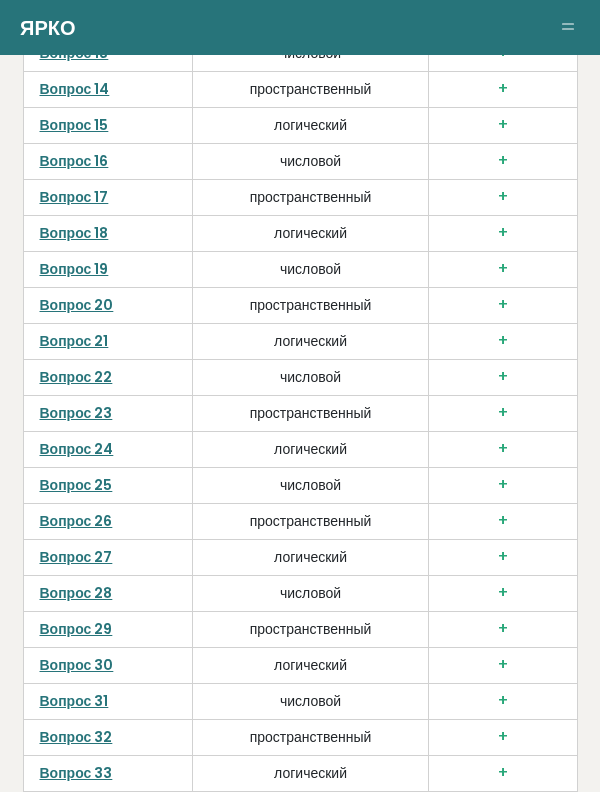 scroll, scrollTop: 6016, scrollLeft: 0, axis: vertical 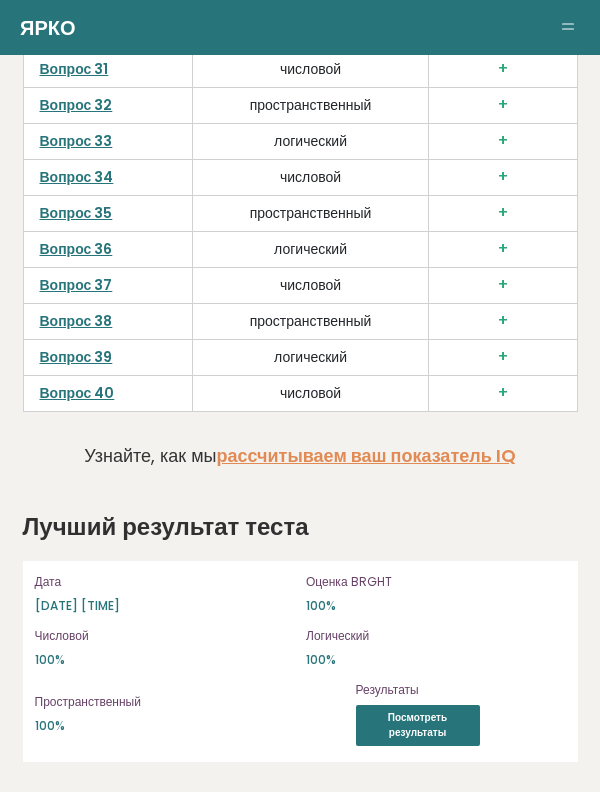 click on "Вопрос 31" at bounding box center (74, 69) 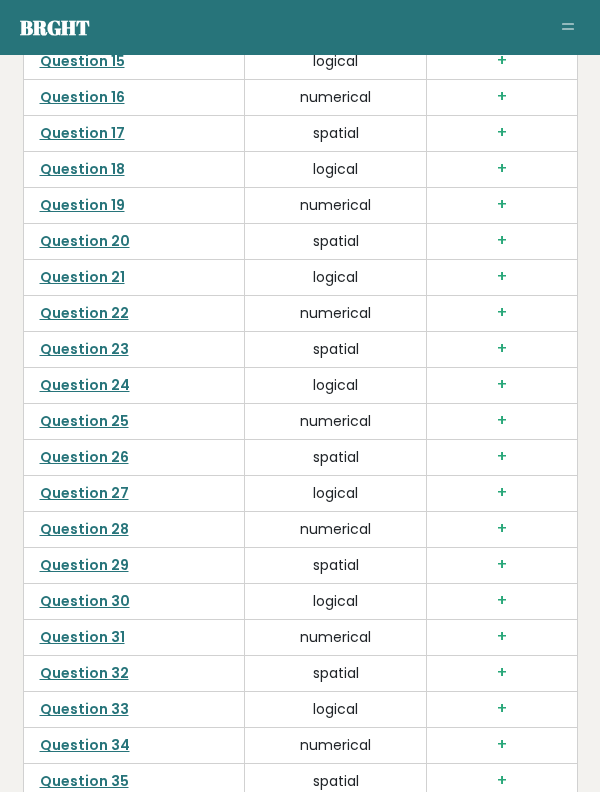 scroll, scrollTop: 6016, scrollLeft: 0, axis: vertical 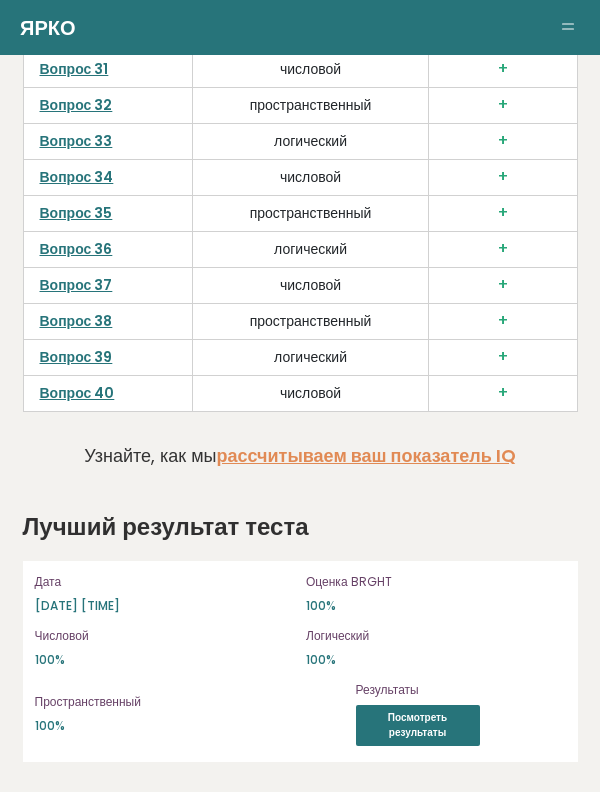 click on "Вопрос 32" at bounding box center [76, 105] 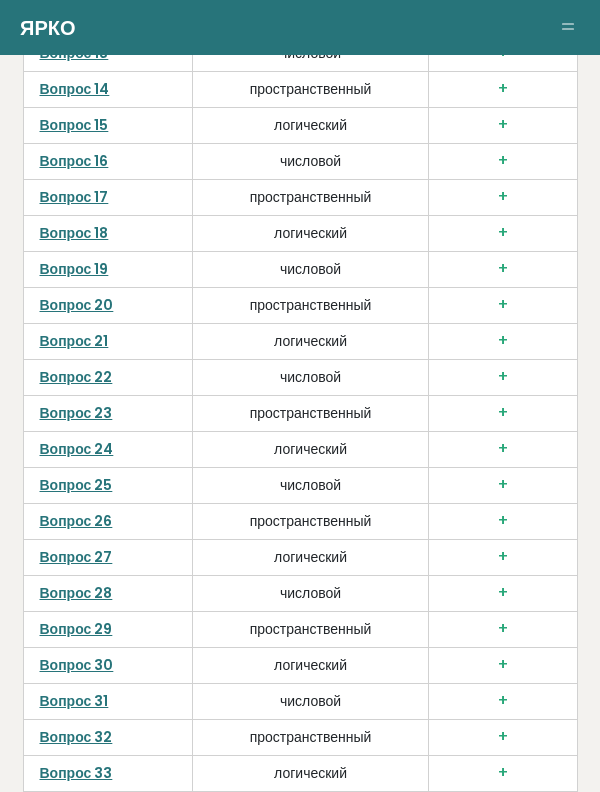 scroll, scrollTop: 6016, scrollLeft: 0, axis: vertical 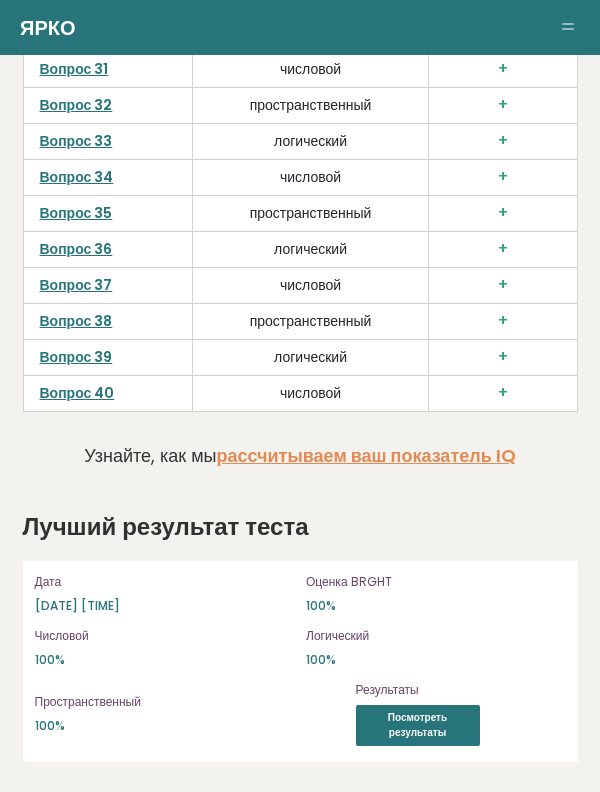 click on "Вопрос 33" at bounding box center [76, 141] 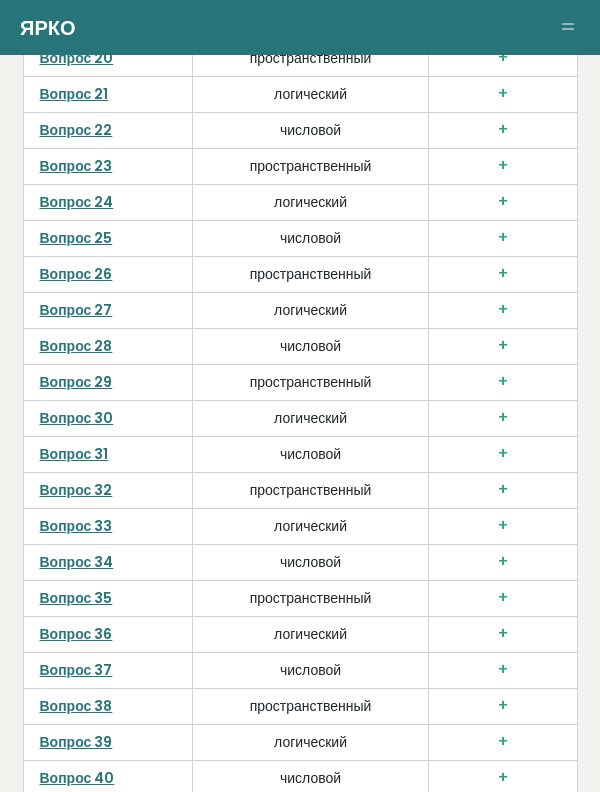 scroll, scrollTop: 6263, scrollLeft: 0, axis: vertical 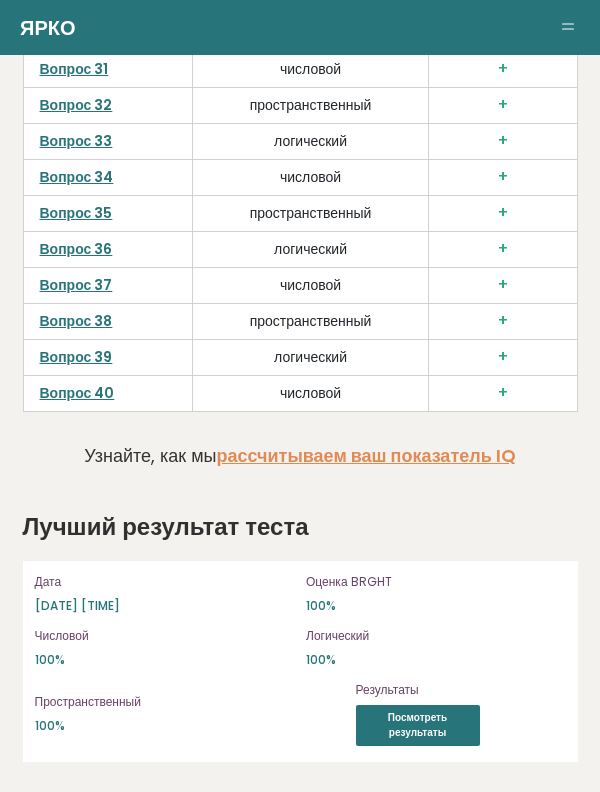 click on "Вопрос 36" at bounding box center (76, 249) 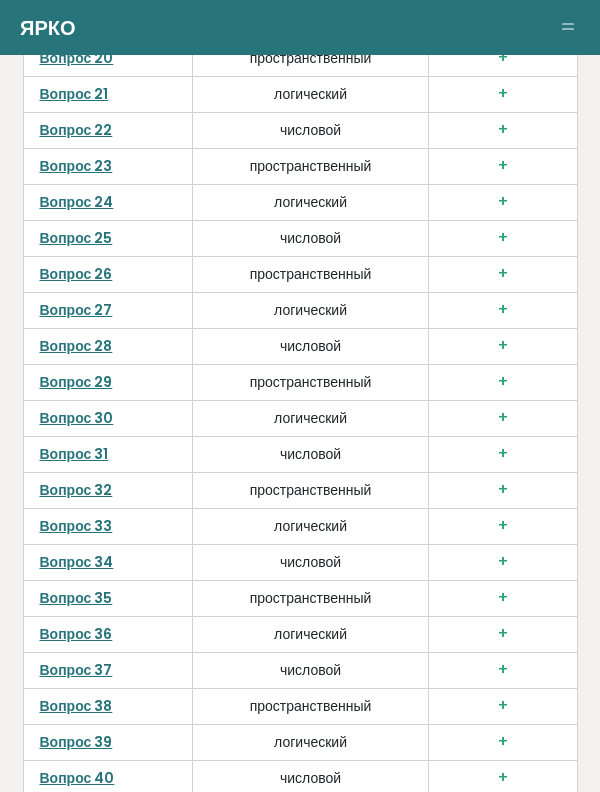 scroll, scrollTop: 6263, scrollLeft: 0, axis: vertical 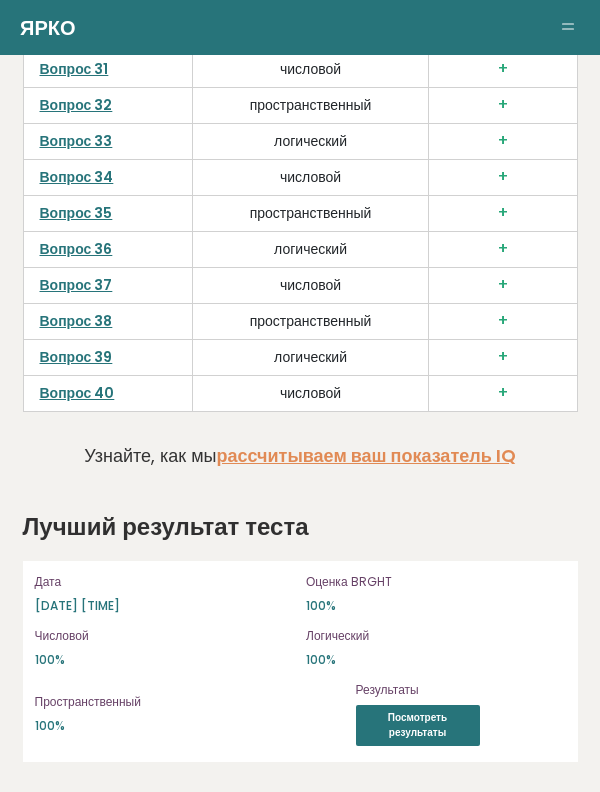click on "Вопрос 38" at bounding box center [76, 321] 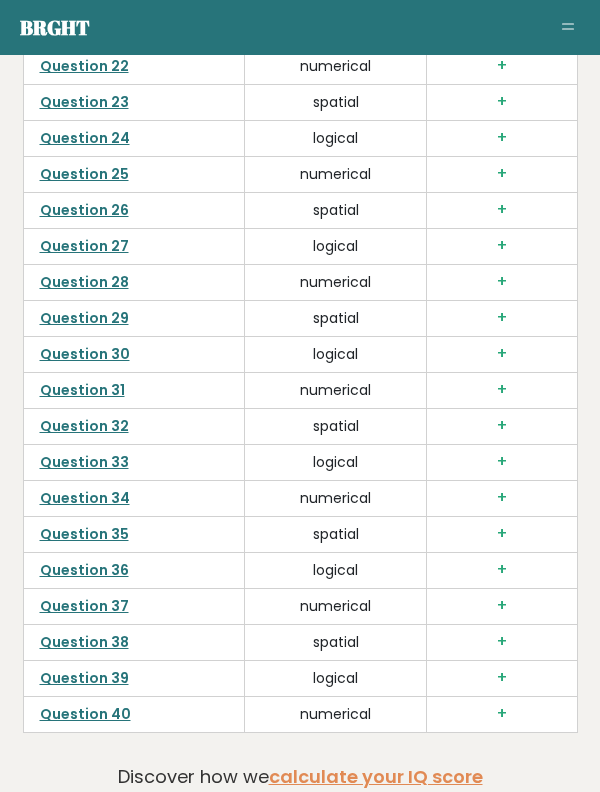 scroll, scrollTop: 6263, scrollLeft: 0, axis: vertical 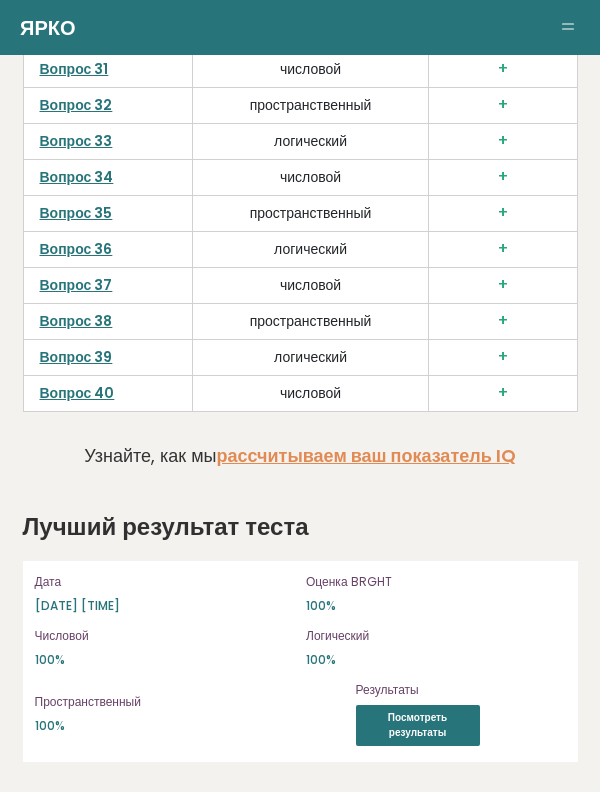 click on "Вопрос 40" at bounding box center [77, 393] 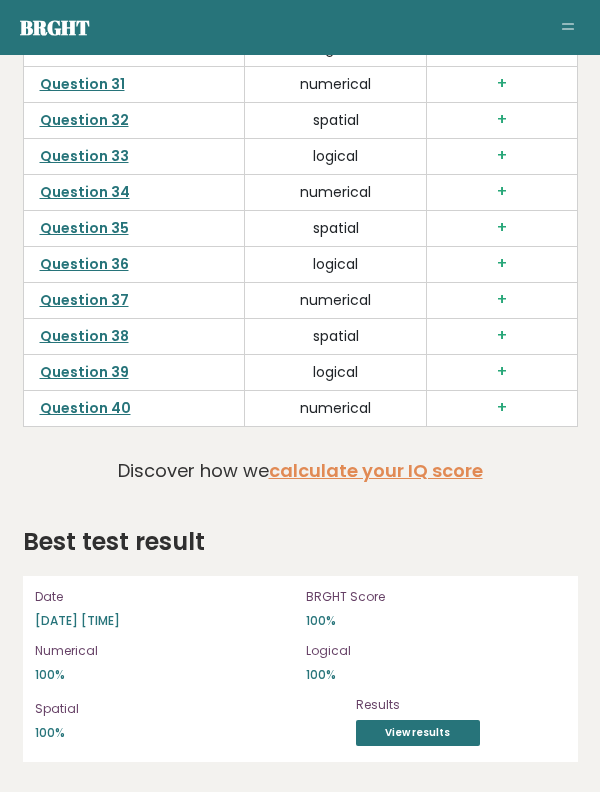 scroll, scrollTop: 5386, scrollLeft: 0, axis: vertical 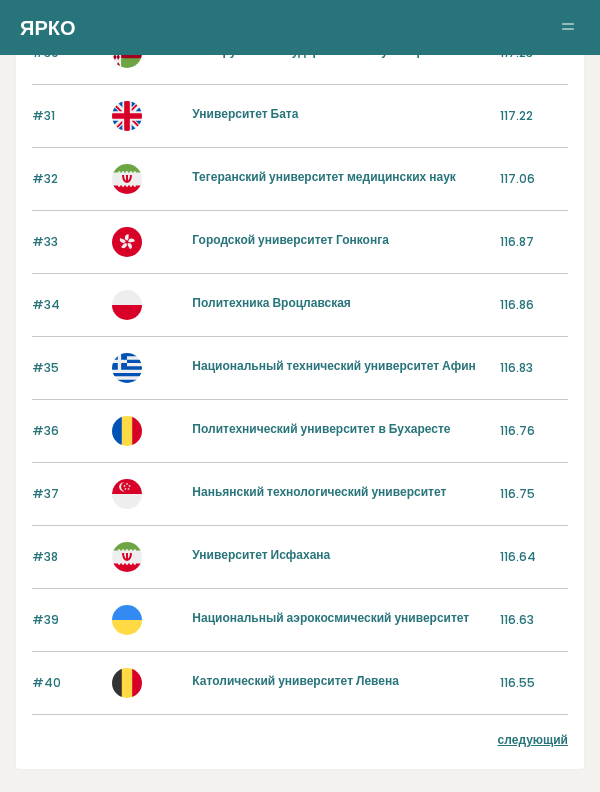 click on "следующий" at bounding box center [533, 739] 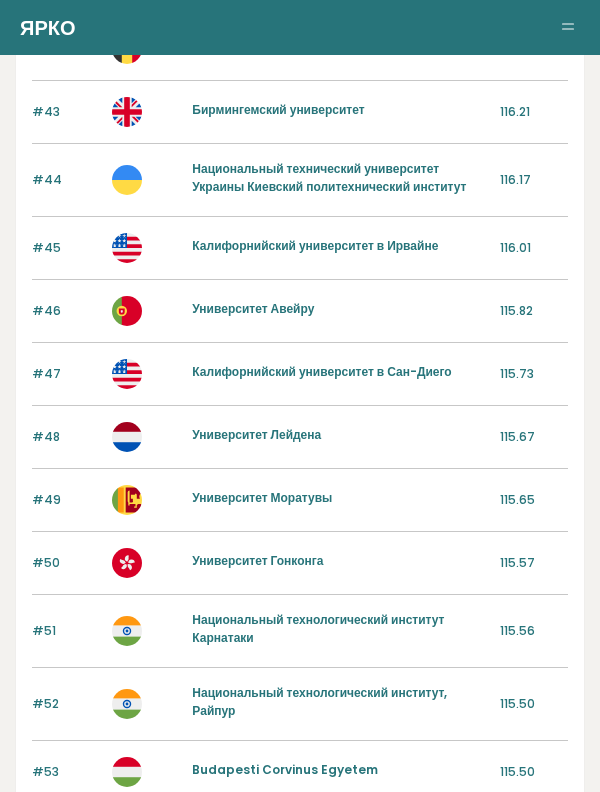scroll, scrollTop: 276, scrollLeft: 0, axis: vertical 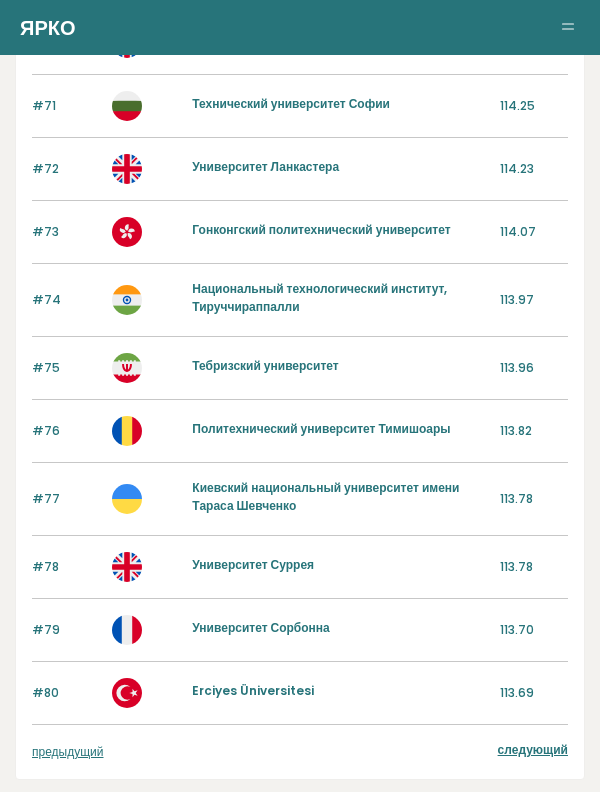 click on "следующий" at bounding box center (533, 749) 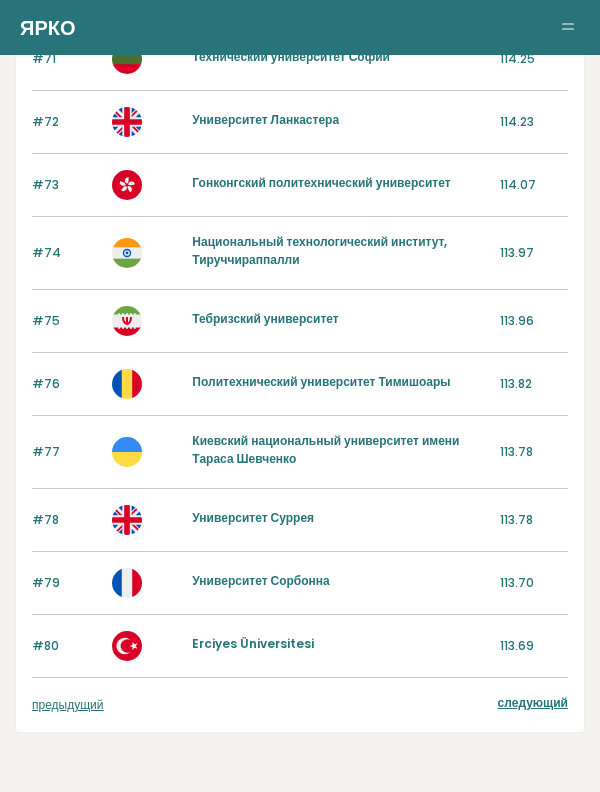 scroll, scrollTop: 2166, scrollLeft: 0, axis: vertical 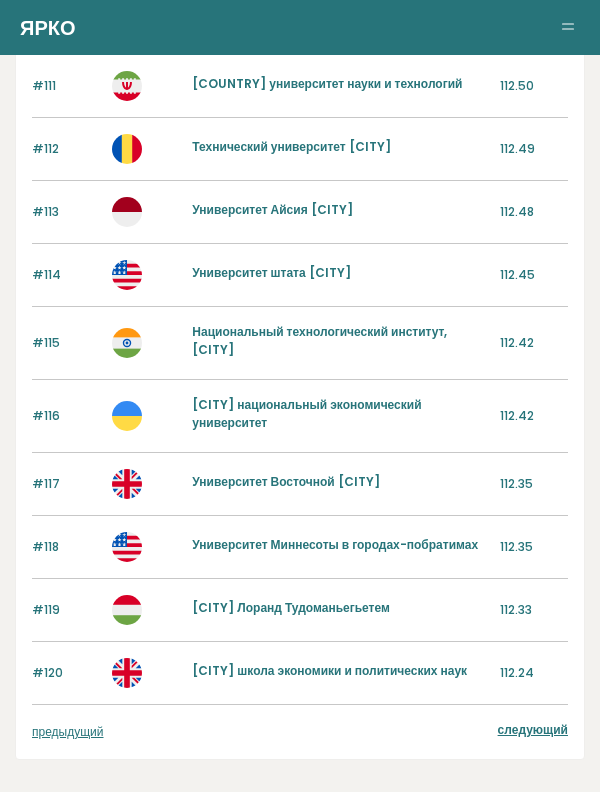 click on "следующий" at bounding box center (533, 729) 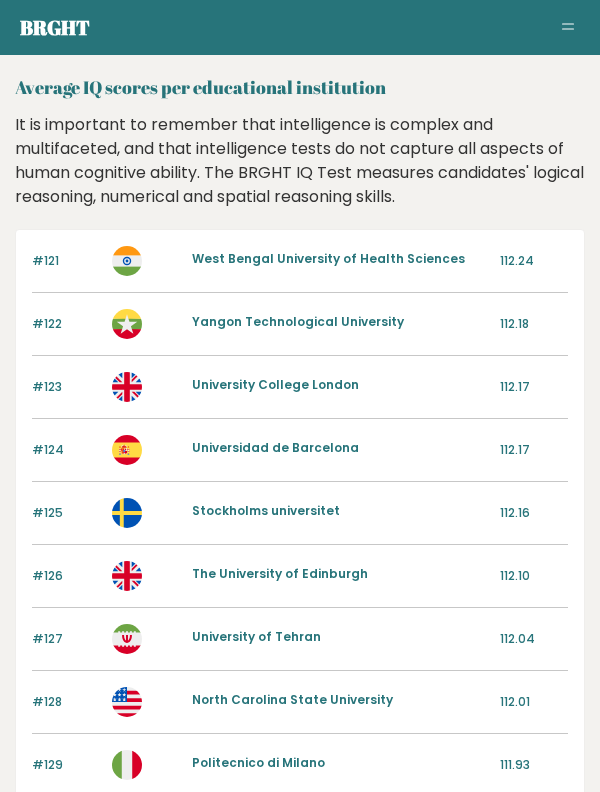scroll, scrollTop: 0, scrollLeft: 0, axis: both 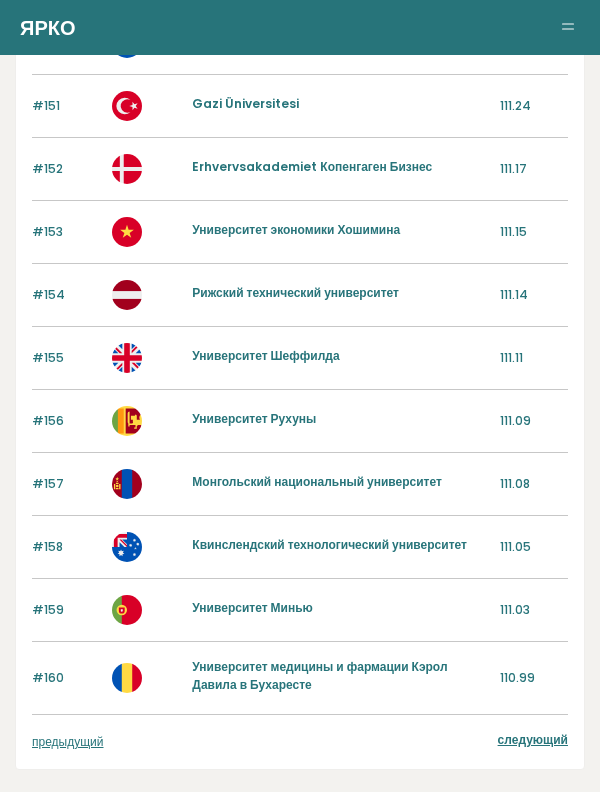 click on "следующий" at bounding box center [533, 739] 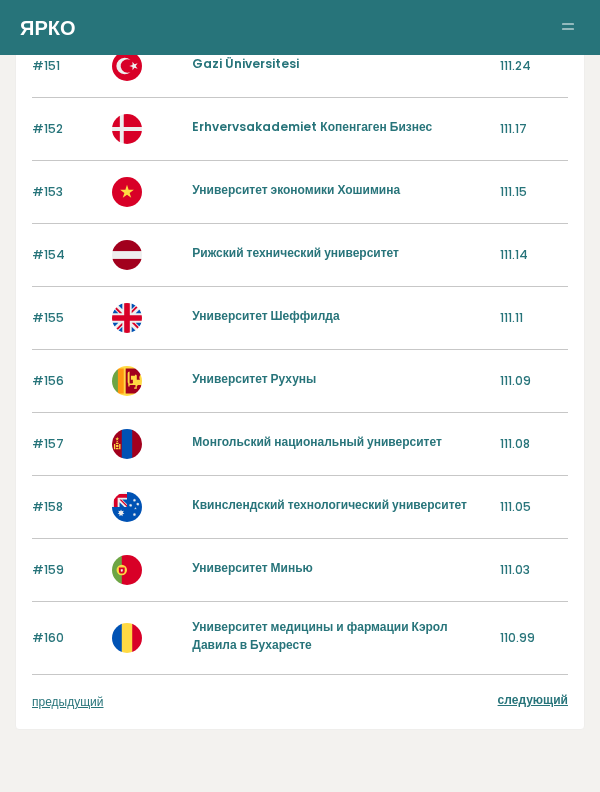 scroll, scrollTop: 2153, scrollLeft: 0, axis: vertical 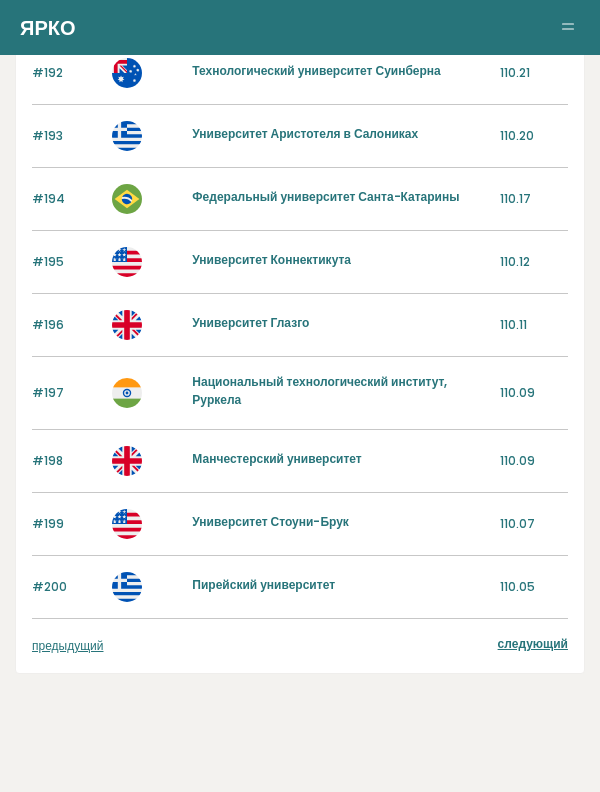 click on "следующий" at bounding box center (533, 643) 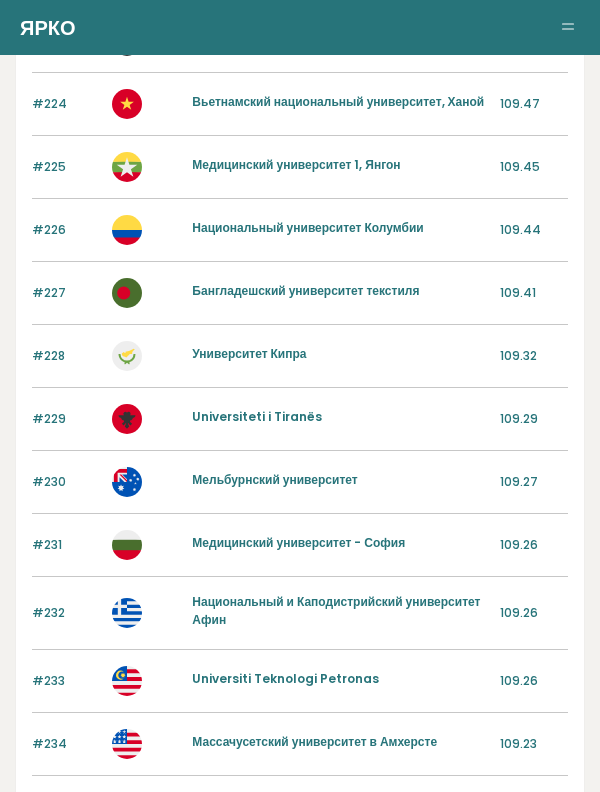scroll, scrollTop: 2191, scrollLeft: 0, axis: vertical 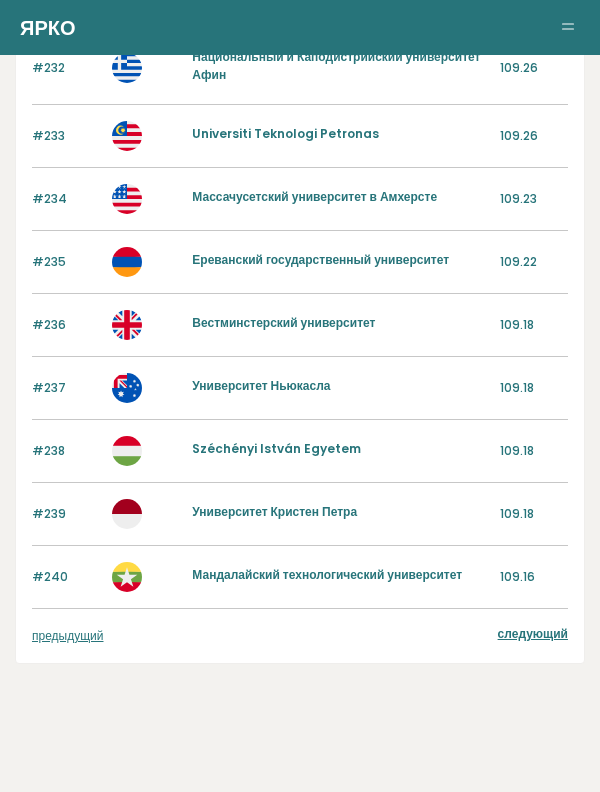 click on "Мандалайский технологический университет" at bounding box center [327, 574] 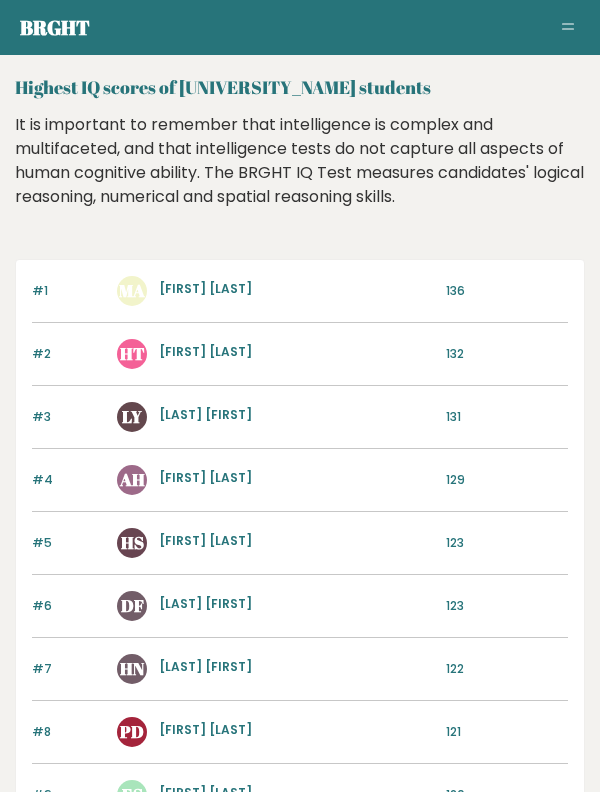 scroll, scrollTop: 0, scrollLeft: 0, axis: both 